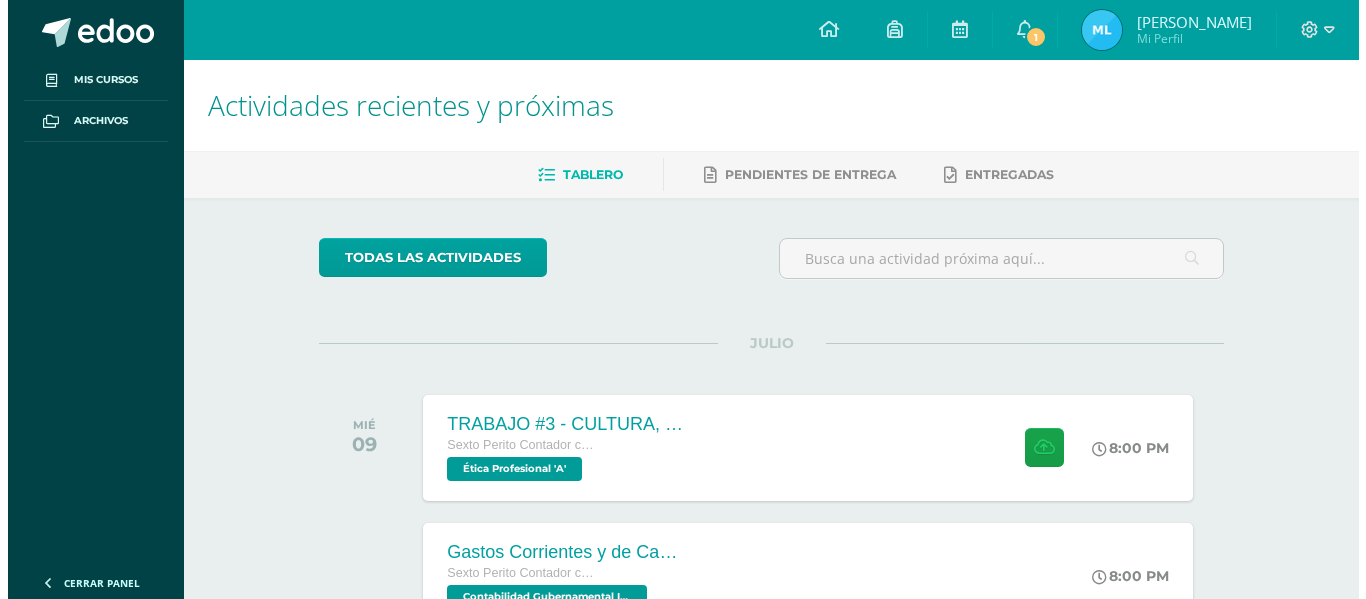 scroll, scrollTop: 200, scrollLeft: 0, axis: vertical 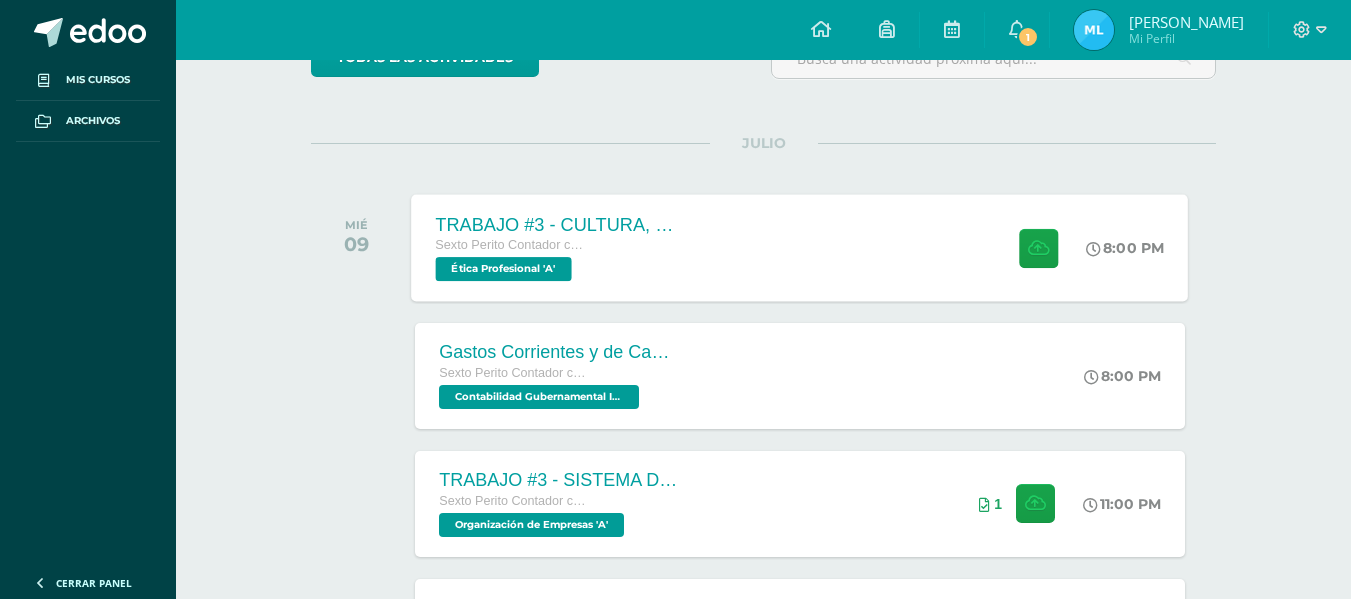 click on "Ética Profesional 'A'" at bounding box center (504, 269) 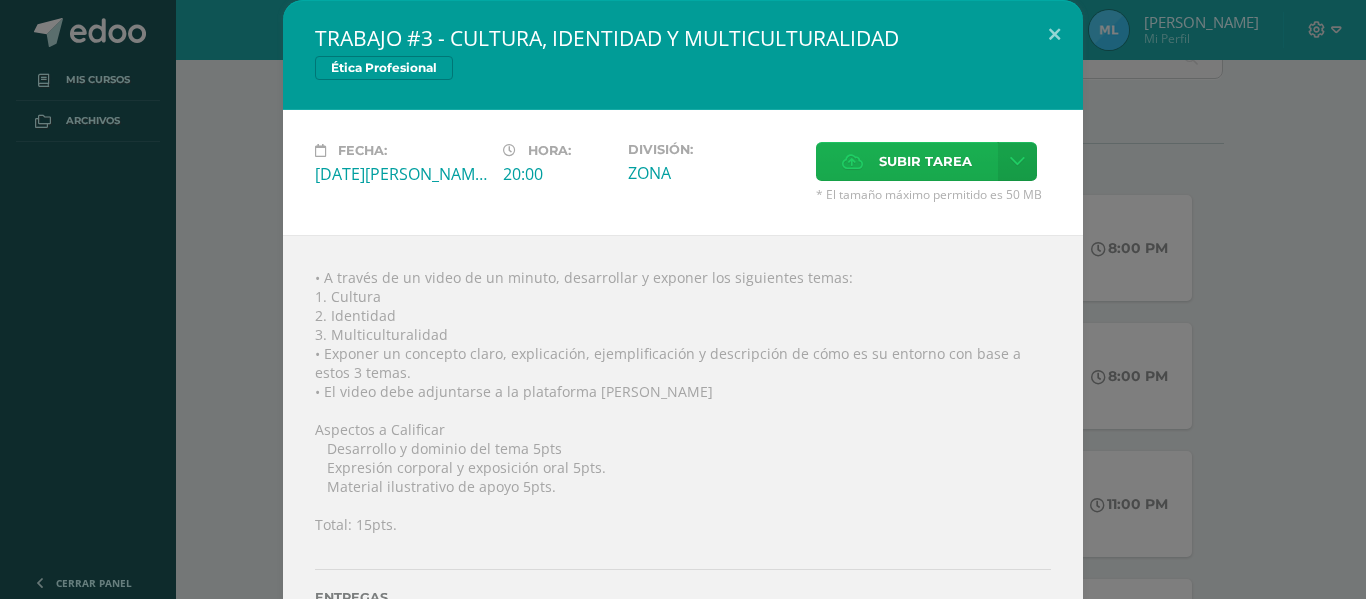 click on "Subir tarea" at bounding box center (907, 161) 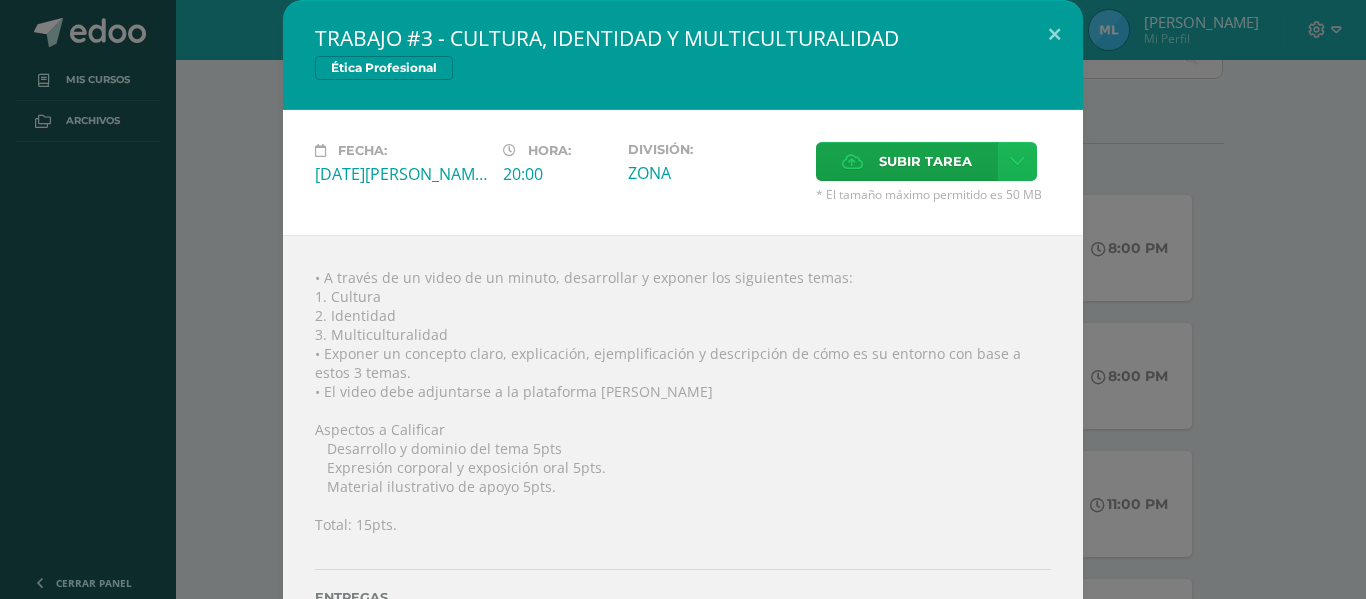 click at bounding box center (1017, 161) 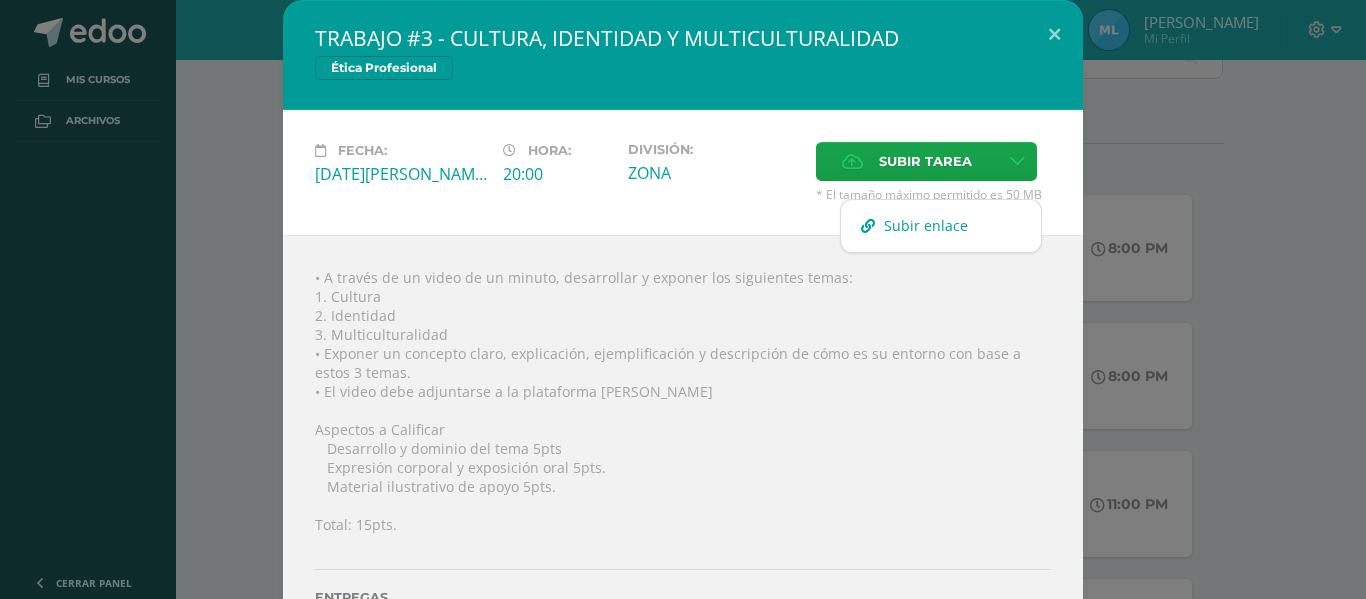 click on "Subir enlace" at bounding box center (941, 225) 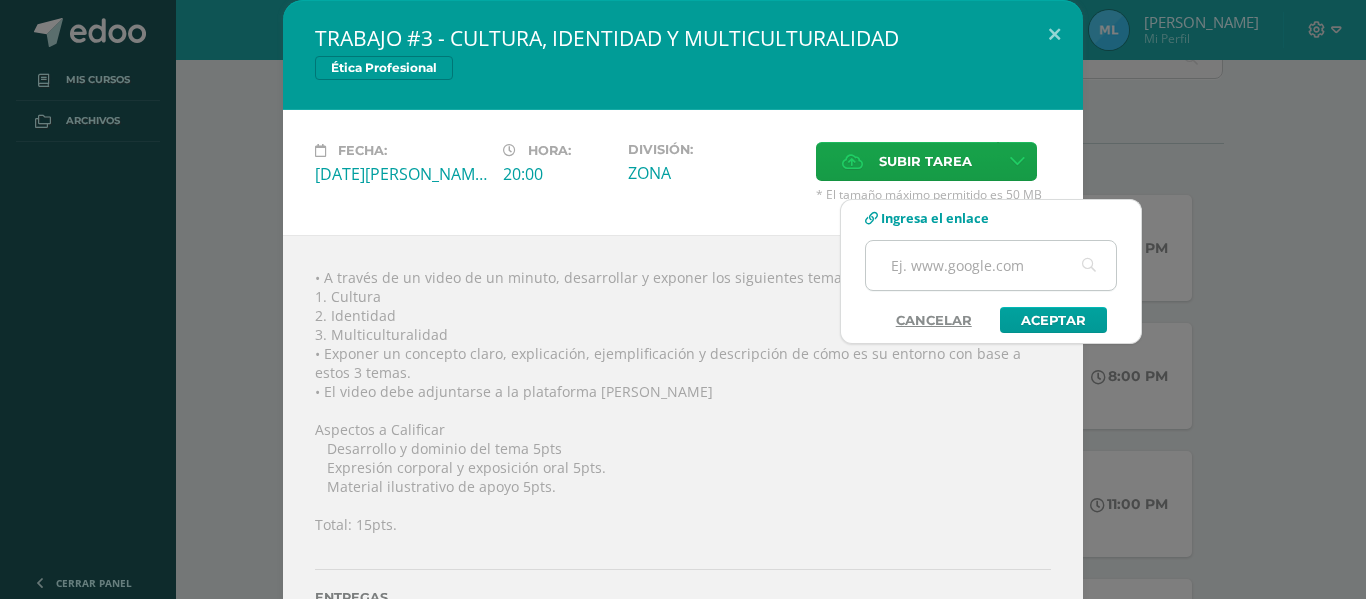 click at bounding box center (991, 265) 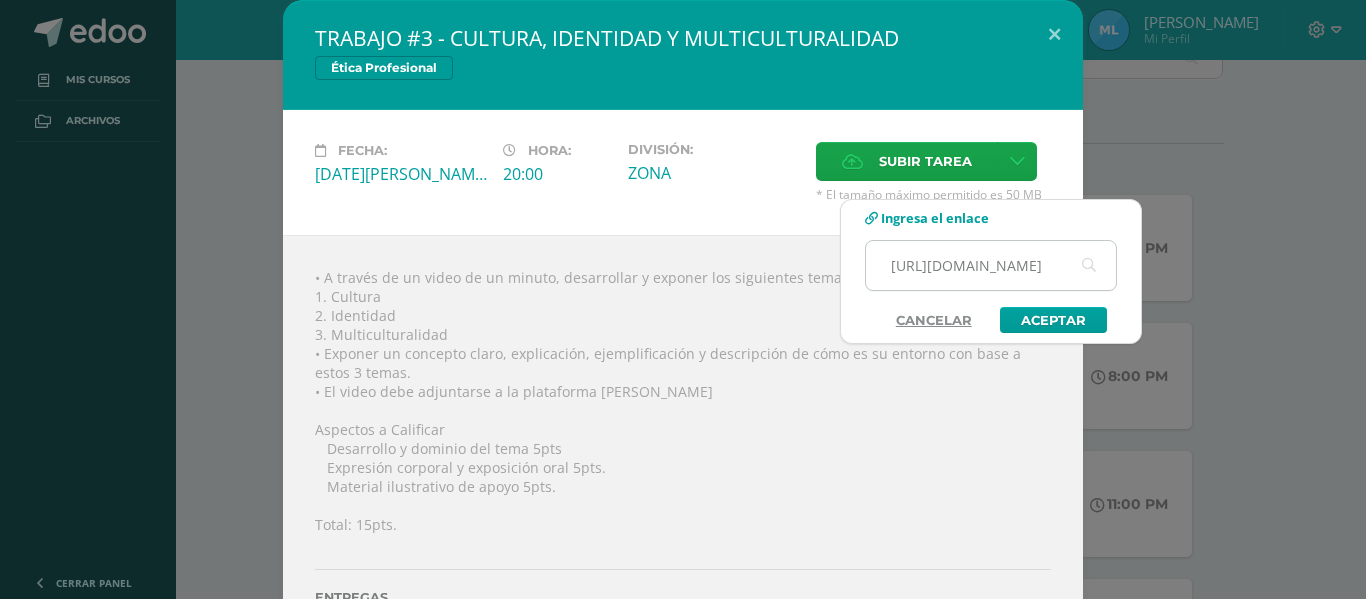scroll, scrollTop: 0, scrollLeft: 1041, axis: horizontal 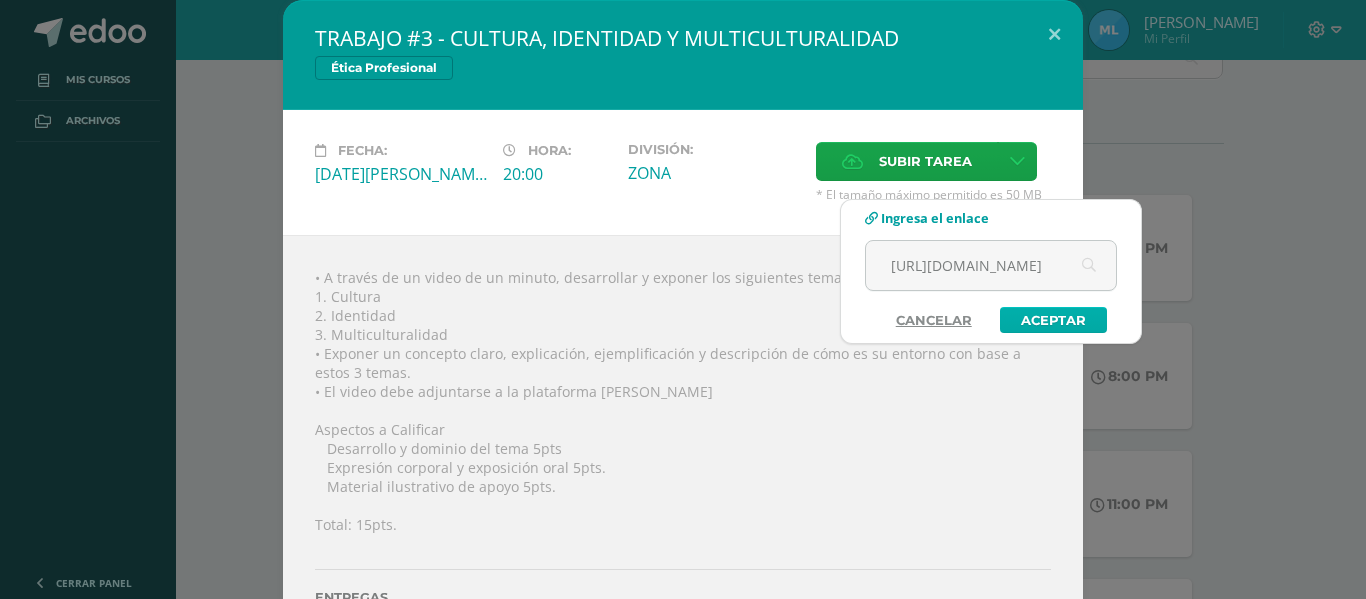 type on "[URL][DOMAIN_NAME]" 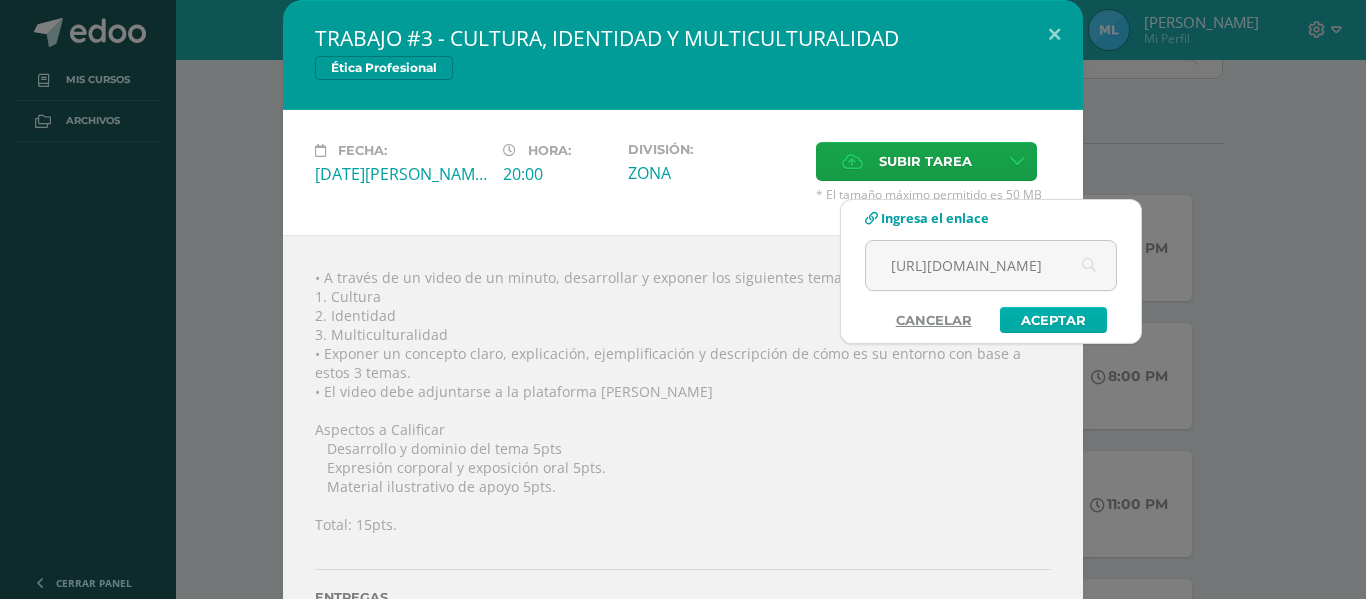 scroll, scrollTop: 0, scrollLeft: 0, axis: both 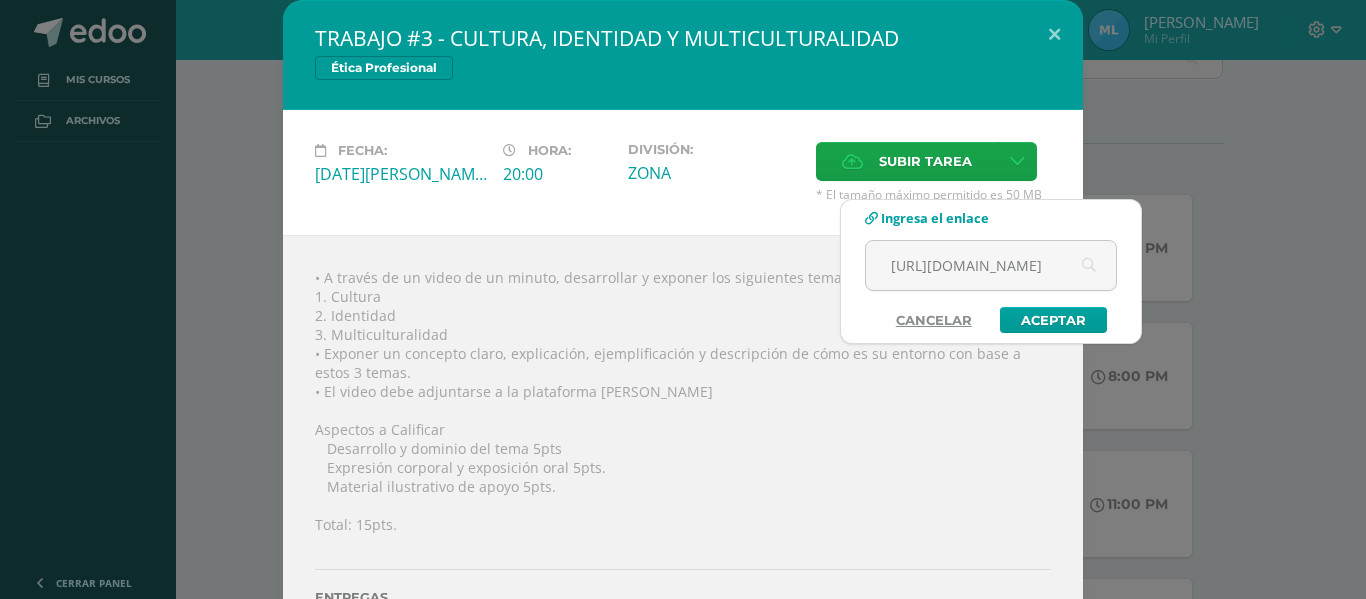 type 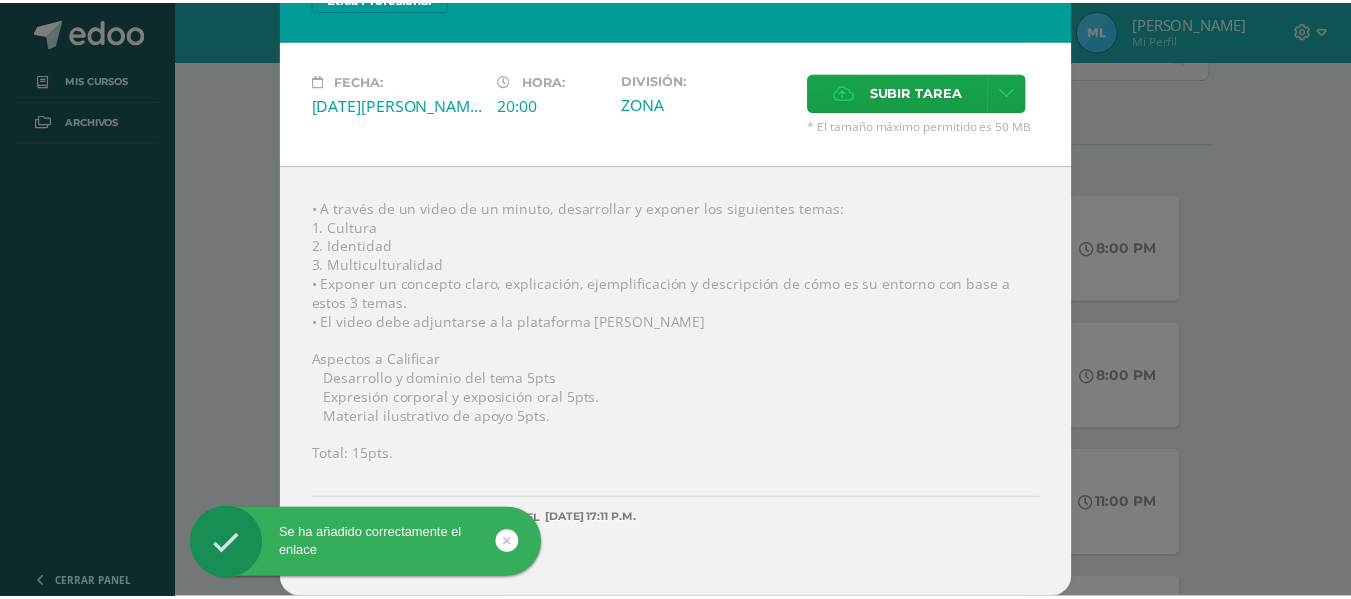 scroll, scrollTop: 127, scrollLeft: 0, axis: vertical 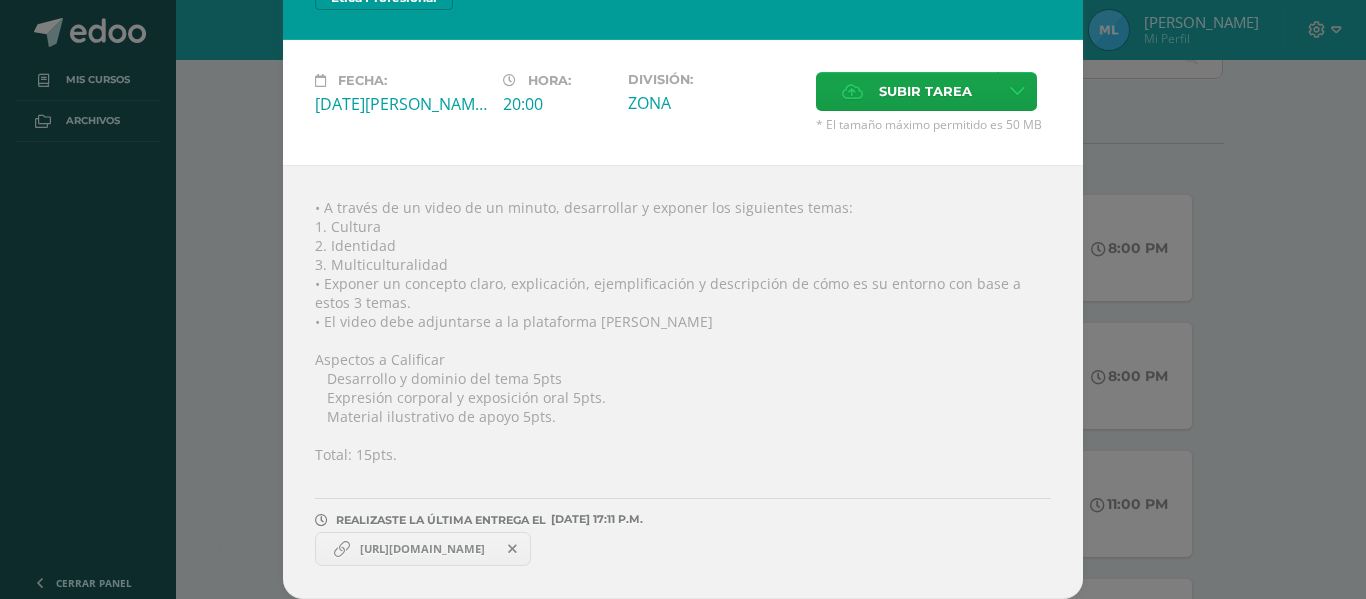 click on "Se ha añadido correctamente el enlace" at bounding box center (401, 547) 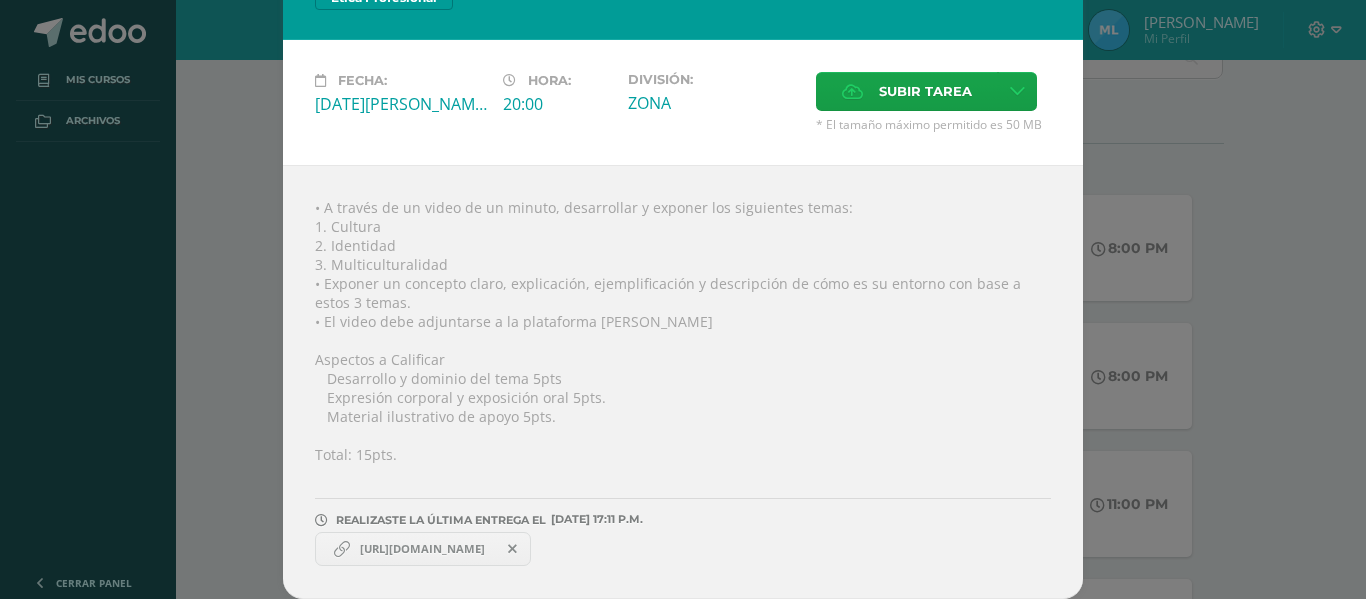 click on "[URL][DOMAIN_NAME]" at bounding box center (422, 549) 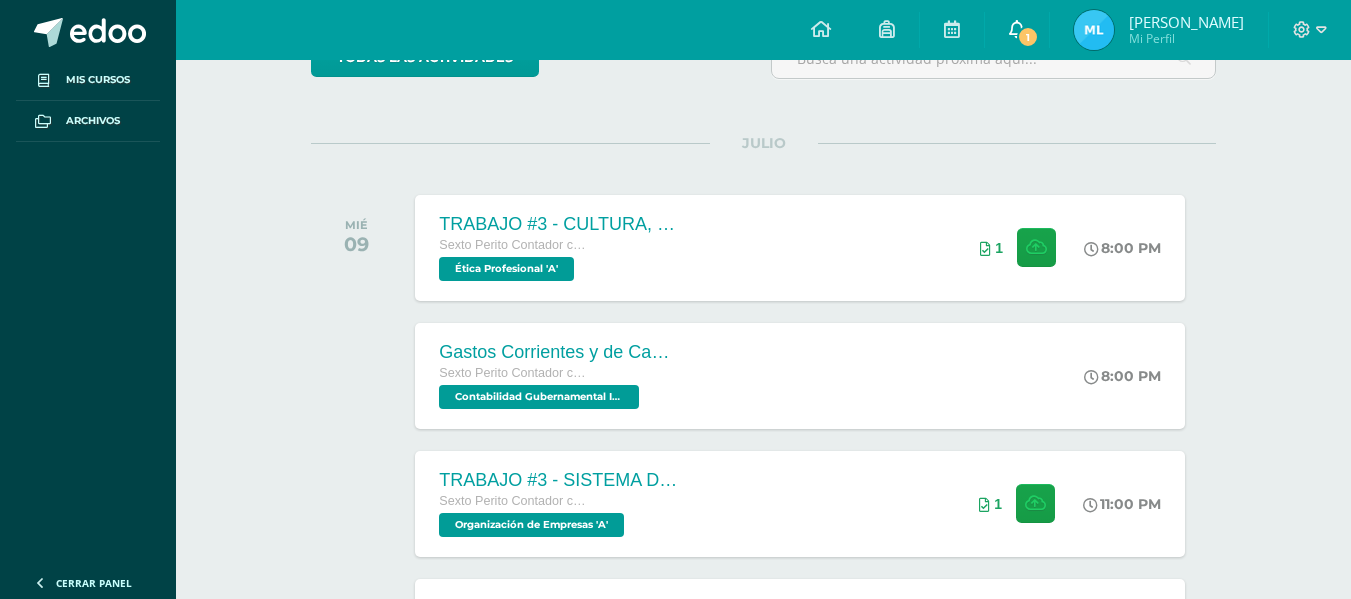 click on "1" at bounding box center (1028, 37) 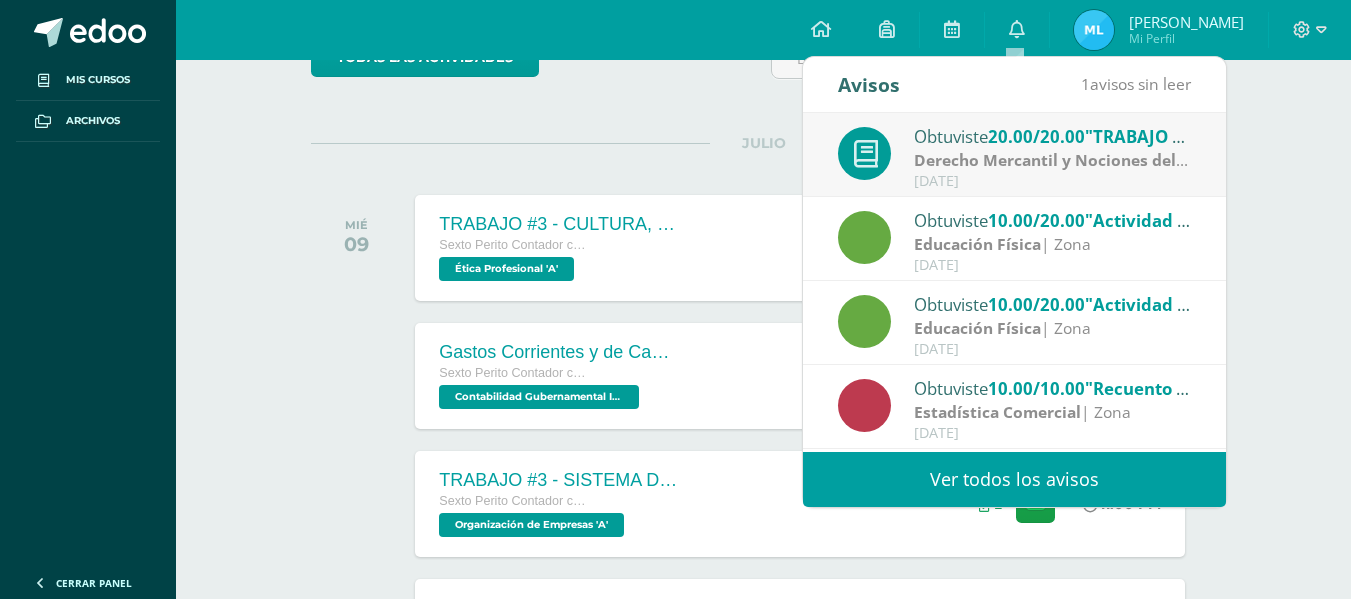 click on "Derecho Mercantil y Nociones del Derecho Laboral" at bounding box center (1111, 160) 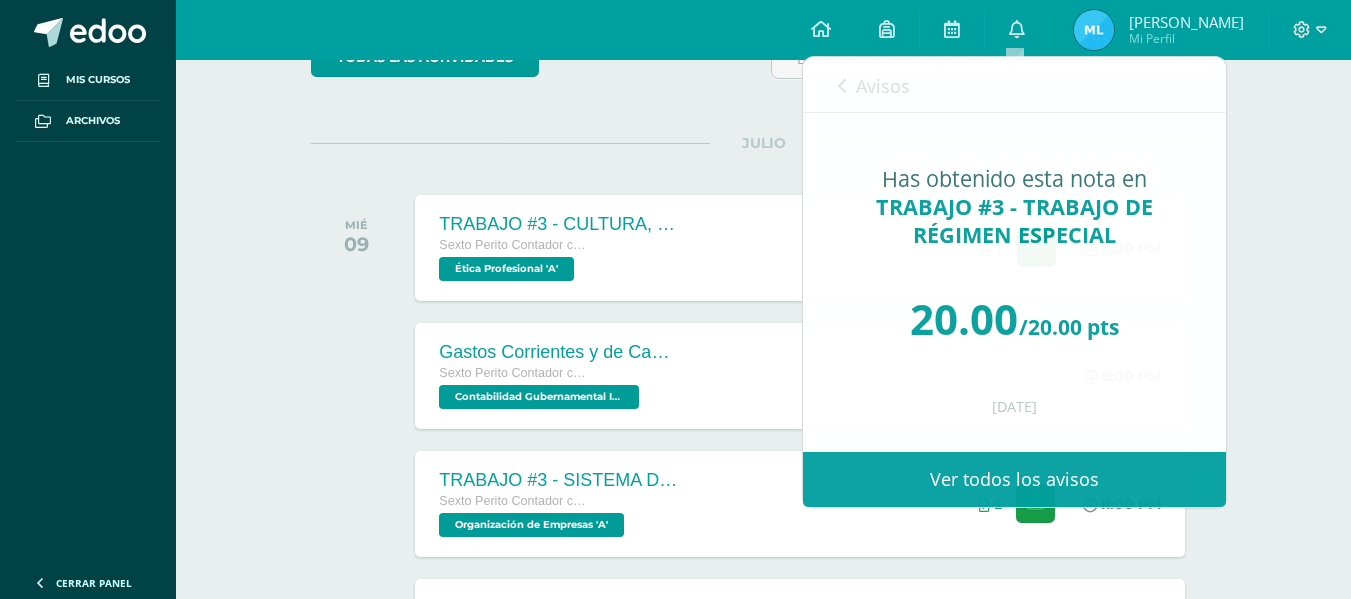 click on "Actividades recientes y próximas
Tablero
Pendientes de entrega
Entregadas
todas las Actividades
No tienes actividades
Échale un vistazo a los demás períodos o  sal y disfruta del sol
JULIO
MIÉ
09
TRABAJO #3 - CULTURA, IDENTIDAD Y MULTICULTURALIDAD
Sexto Perito Contador con Orientación en Computación
Ética Profesional 'A'
1" at bounding box center (763, 847) 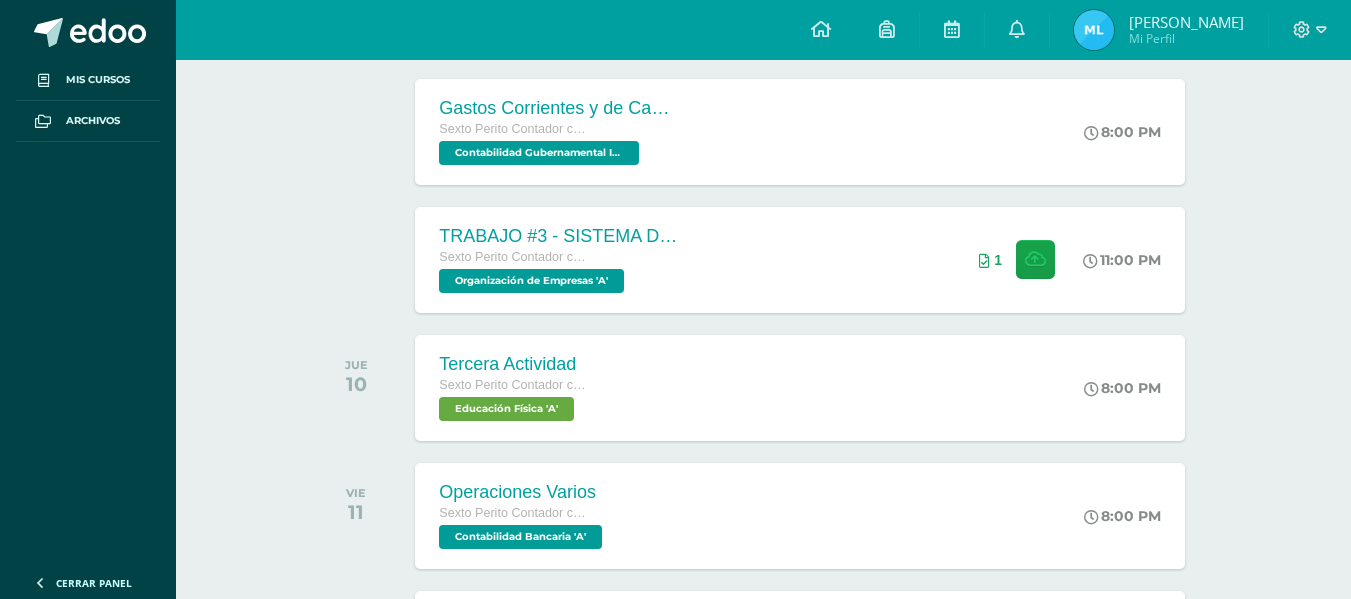 scroll, scrollTop: 500, scrollLeft: 0, axis: vertical 